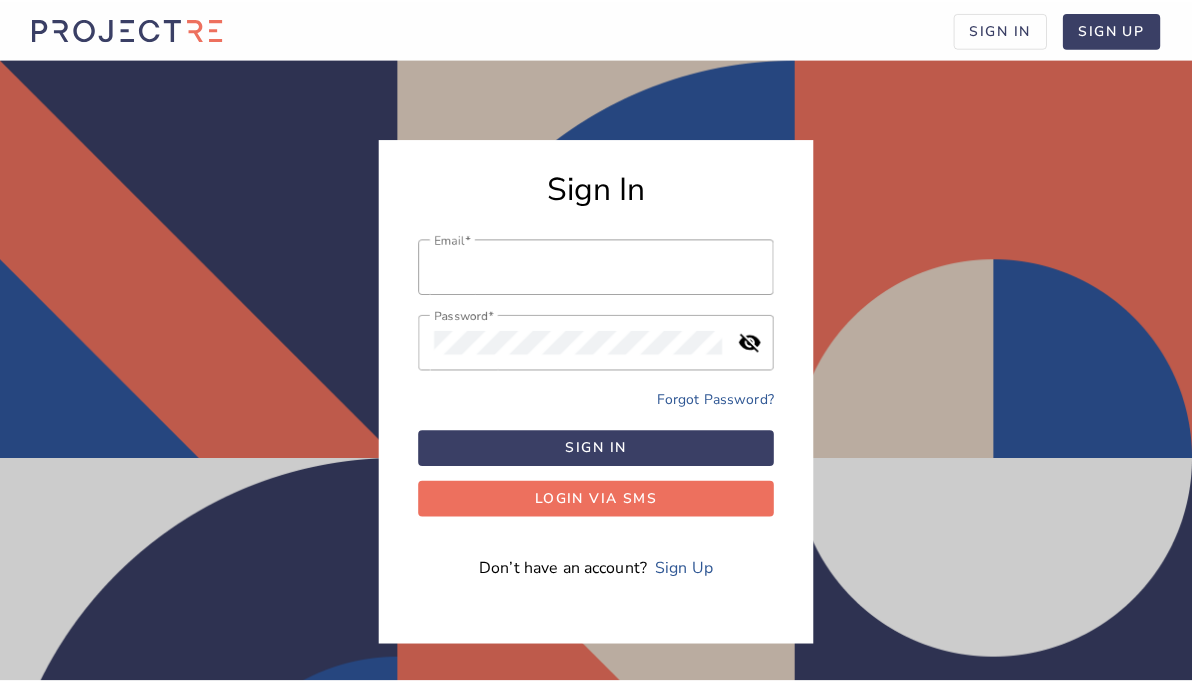 scroll, scrollTop: 0, scrollLeft: 0, axis: both 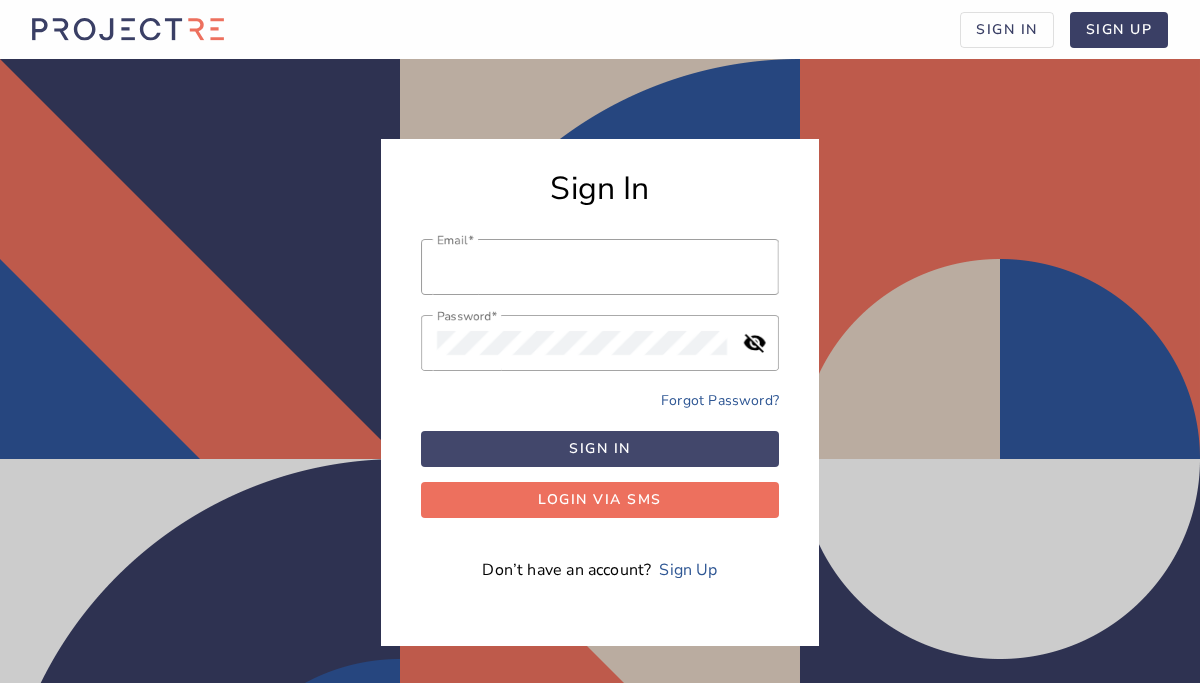 type on "admin@[EMAIL]" 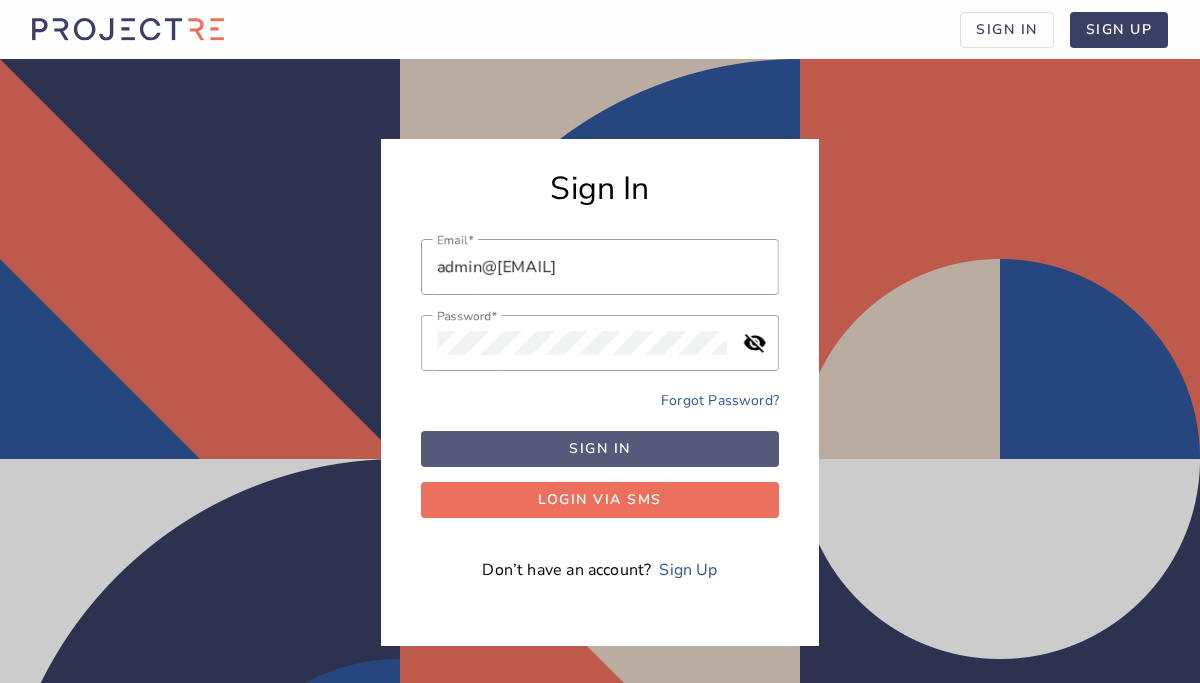 click on "Sign in" at bounding box center (600, 448) 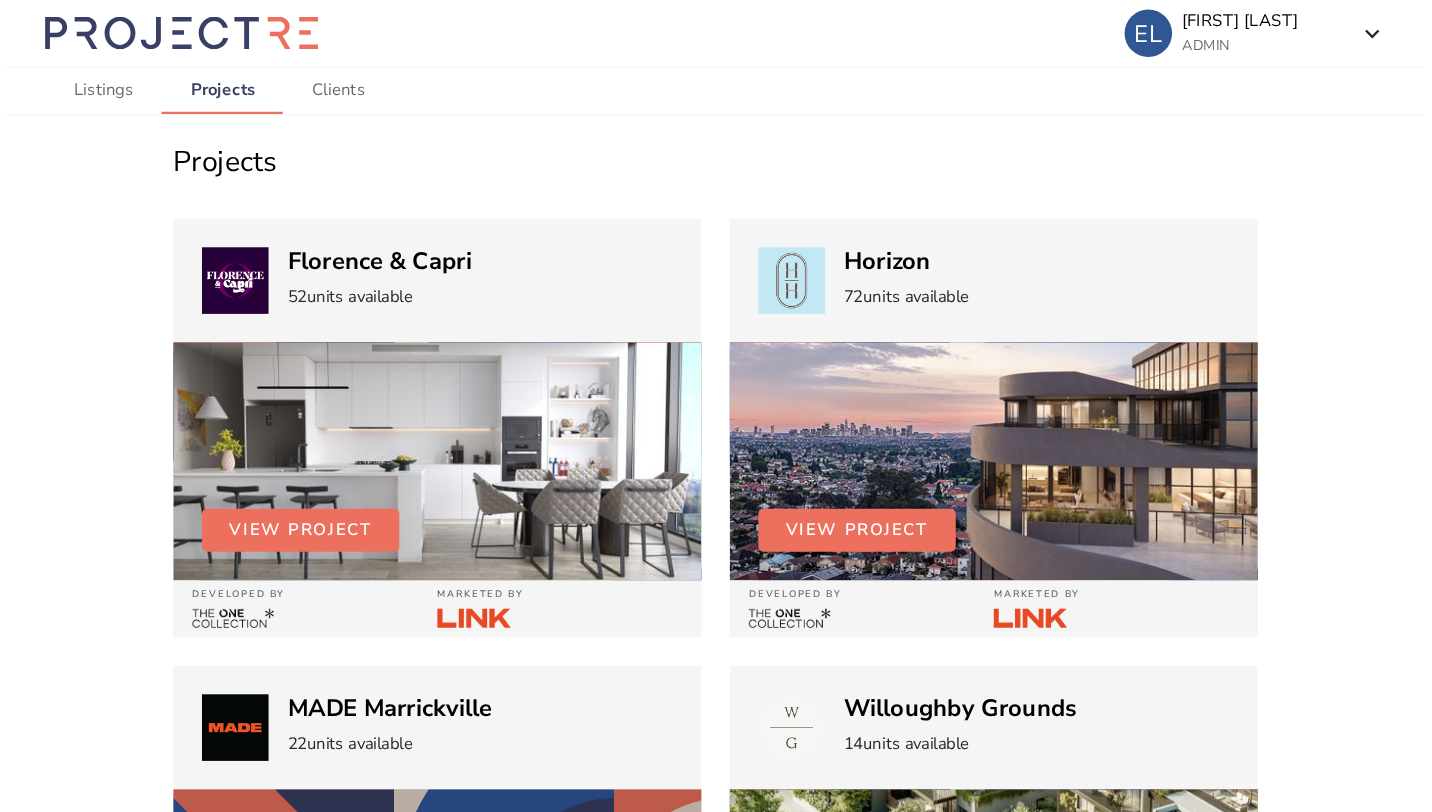 scroll, scrollTop: 0, scrollLeft: 0, axis: both 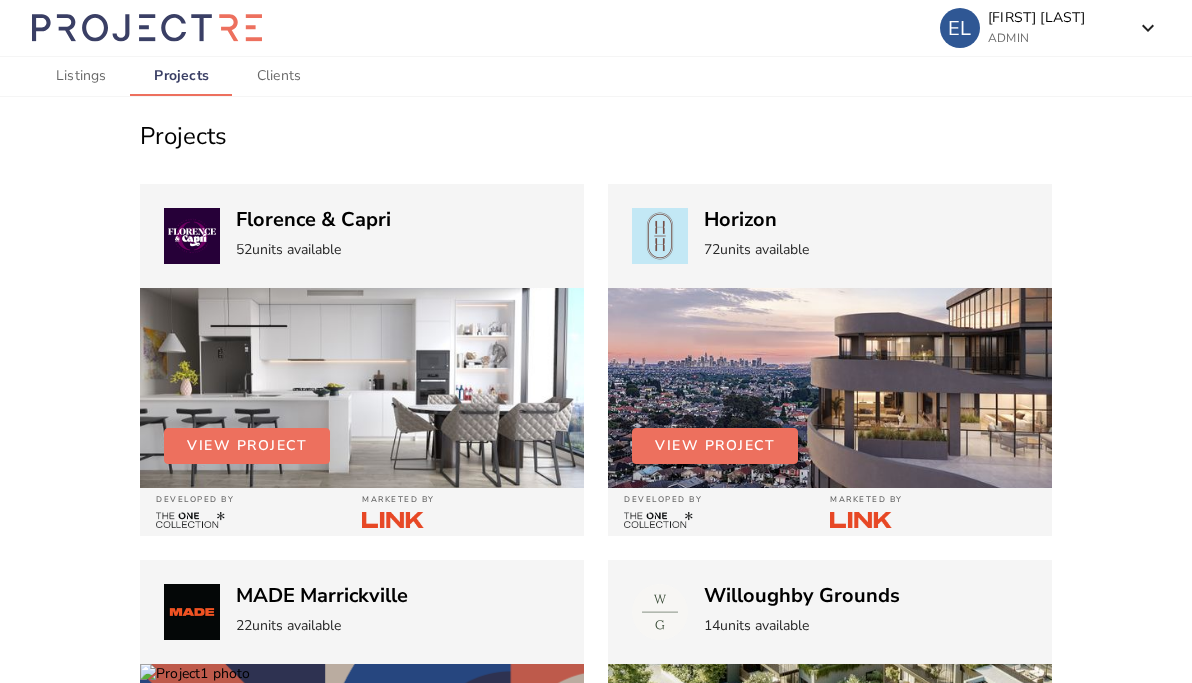 click on "Projects" at bounding box center [596, 144] 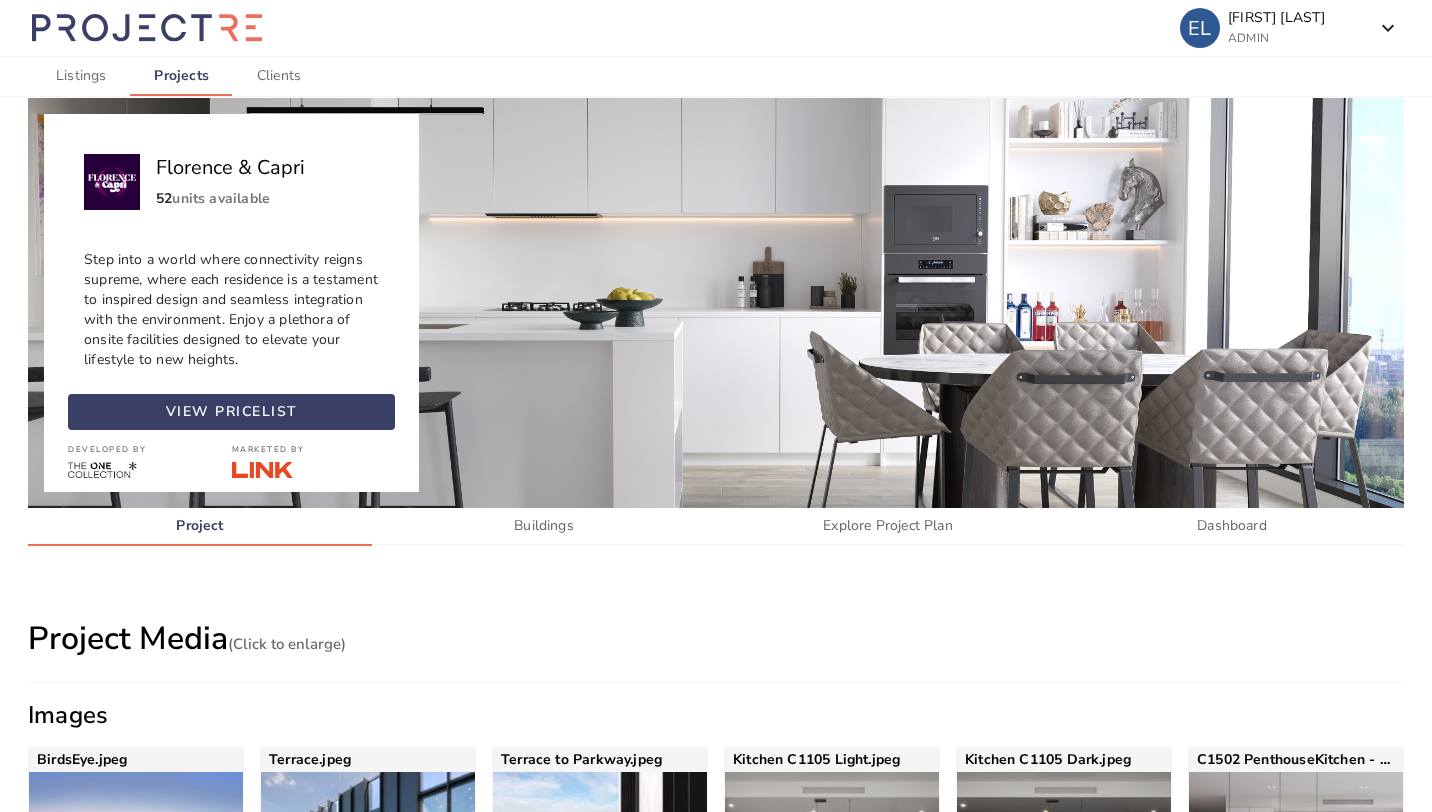 scroll, scrollTop: 72, scrollLeft: 0, axis: vertical 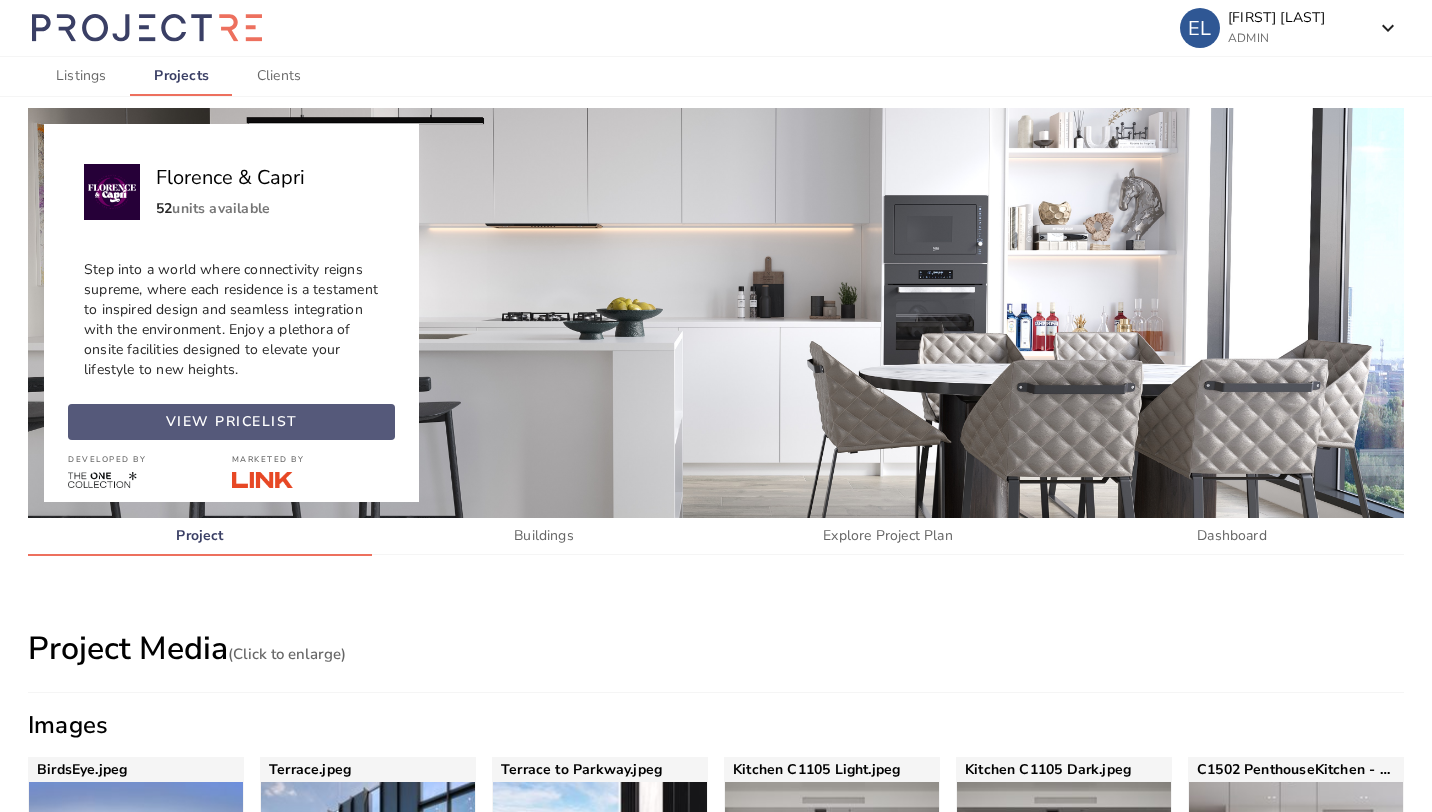 click on "view pricelist" at bounding box center [232, 422] 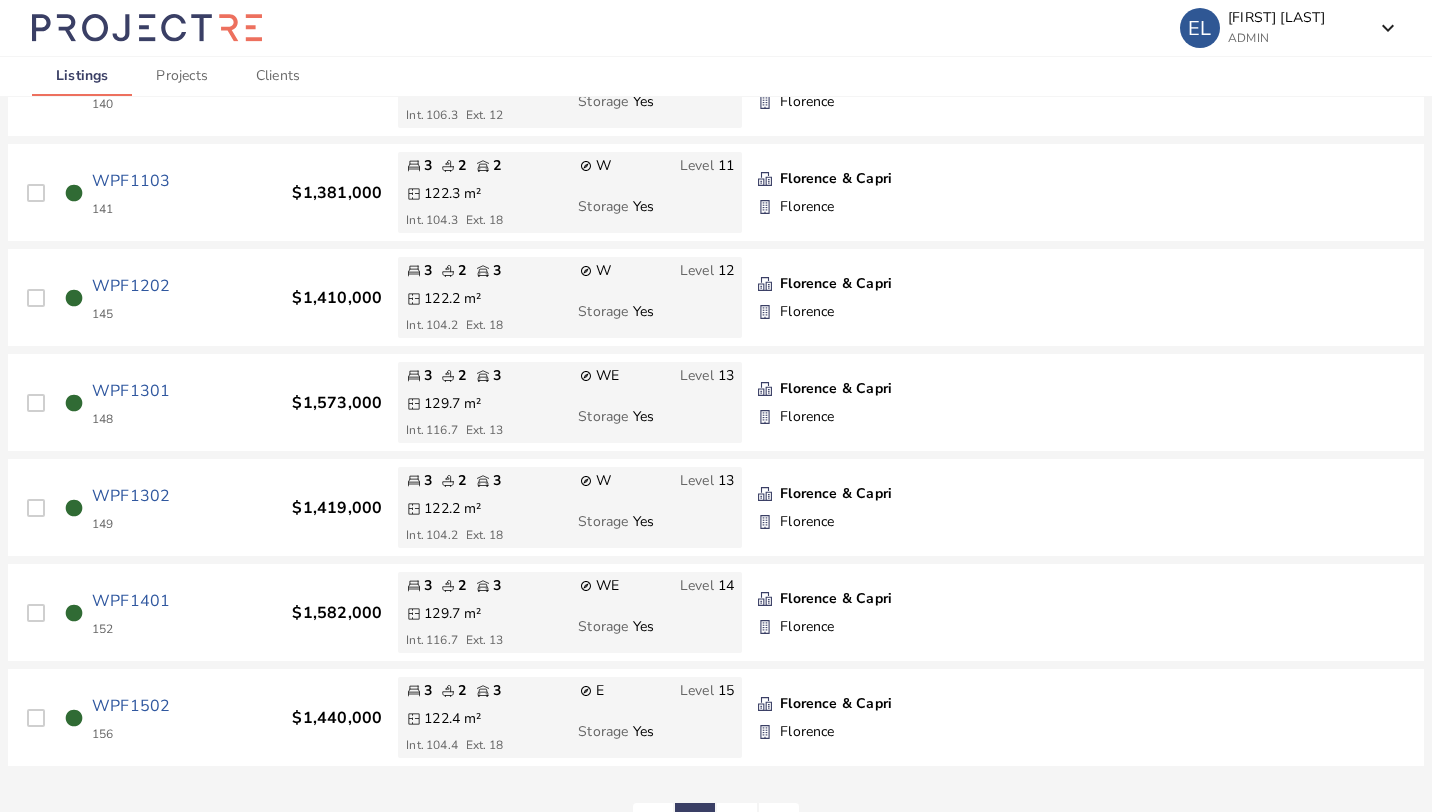 scroll, scrollTop: 4479, scrollLeft: 0, axis: vertical 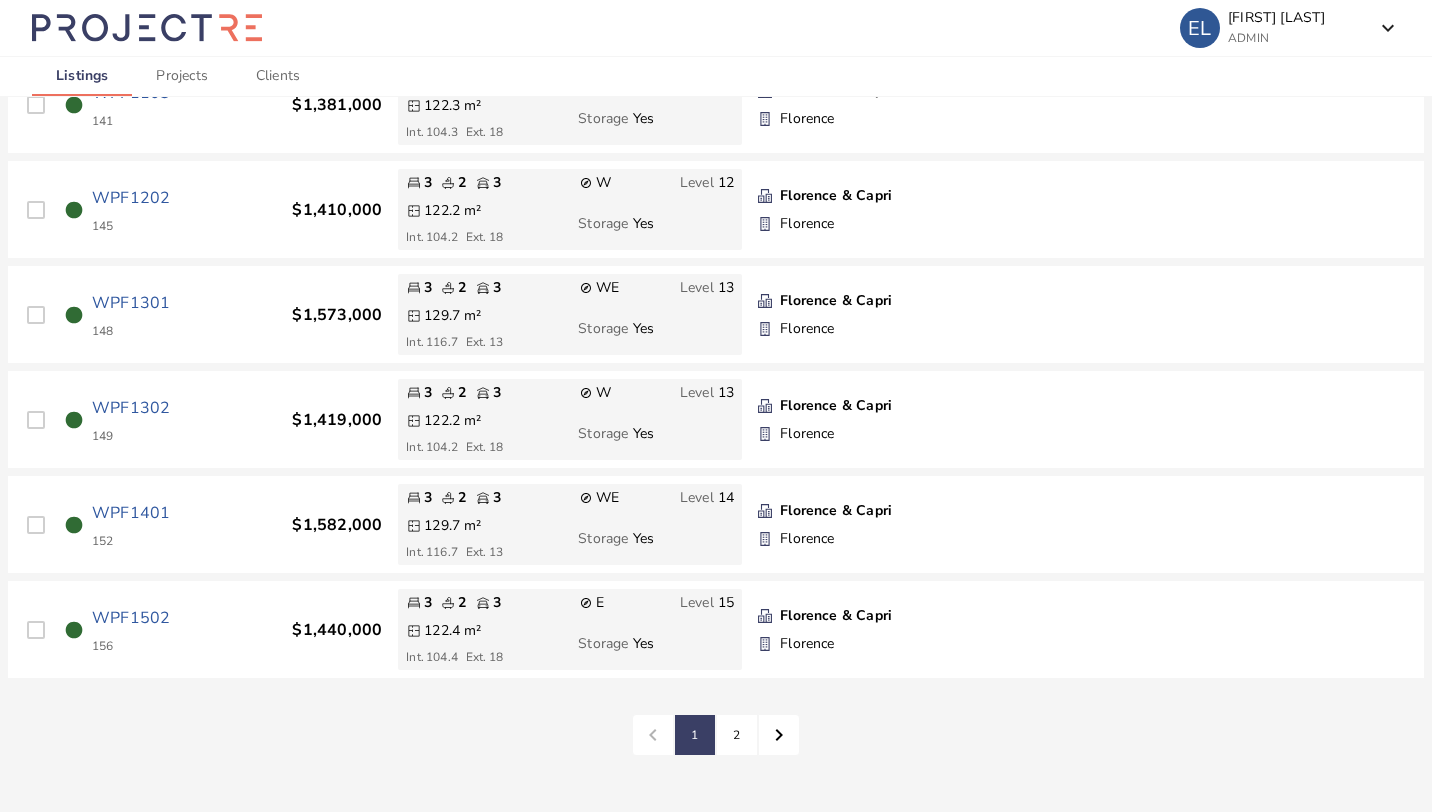 click on "chevron_left  1   2  chevron_right" at bounding box center (716, 749) 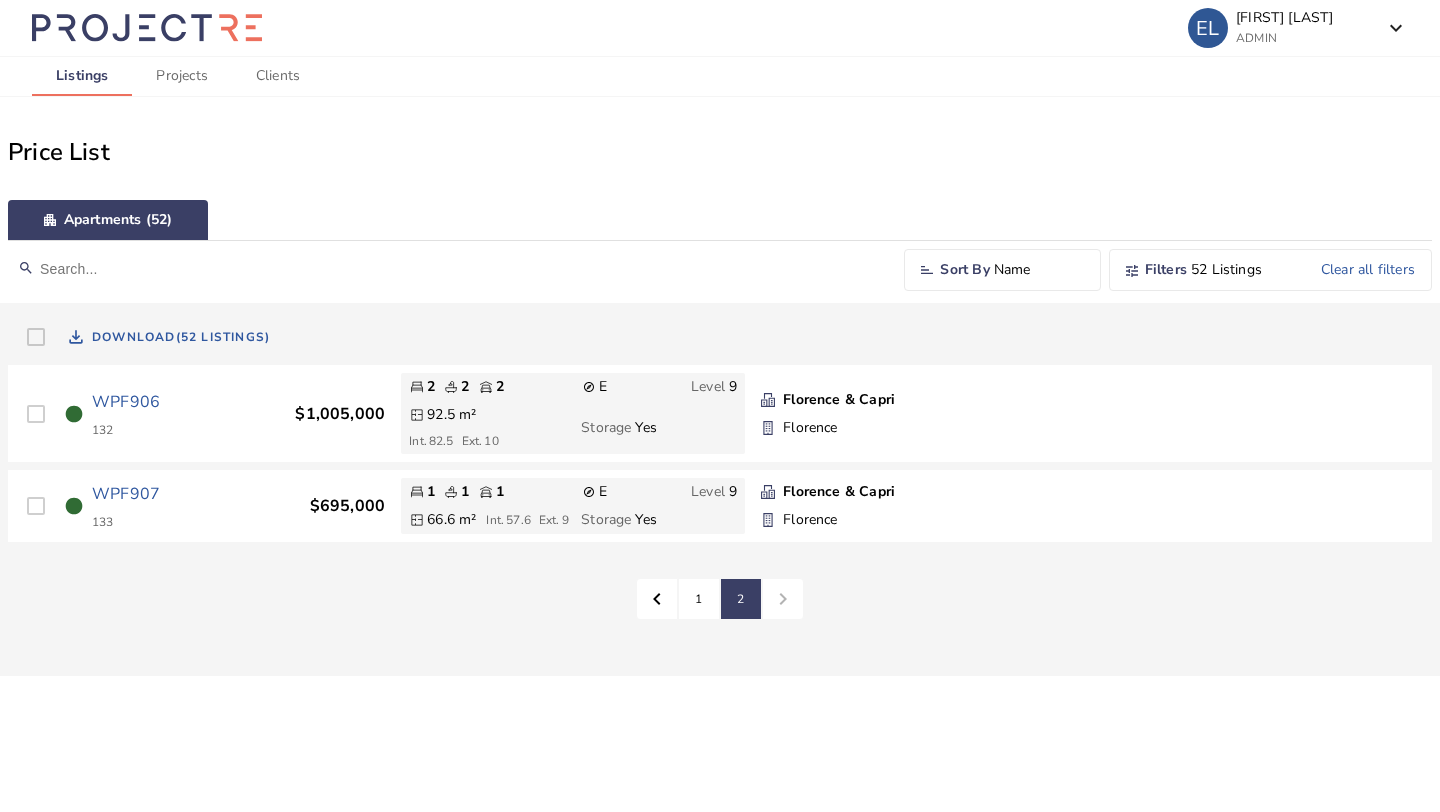 click on "WPF907" at bounding box center (126, 494) 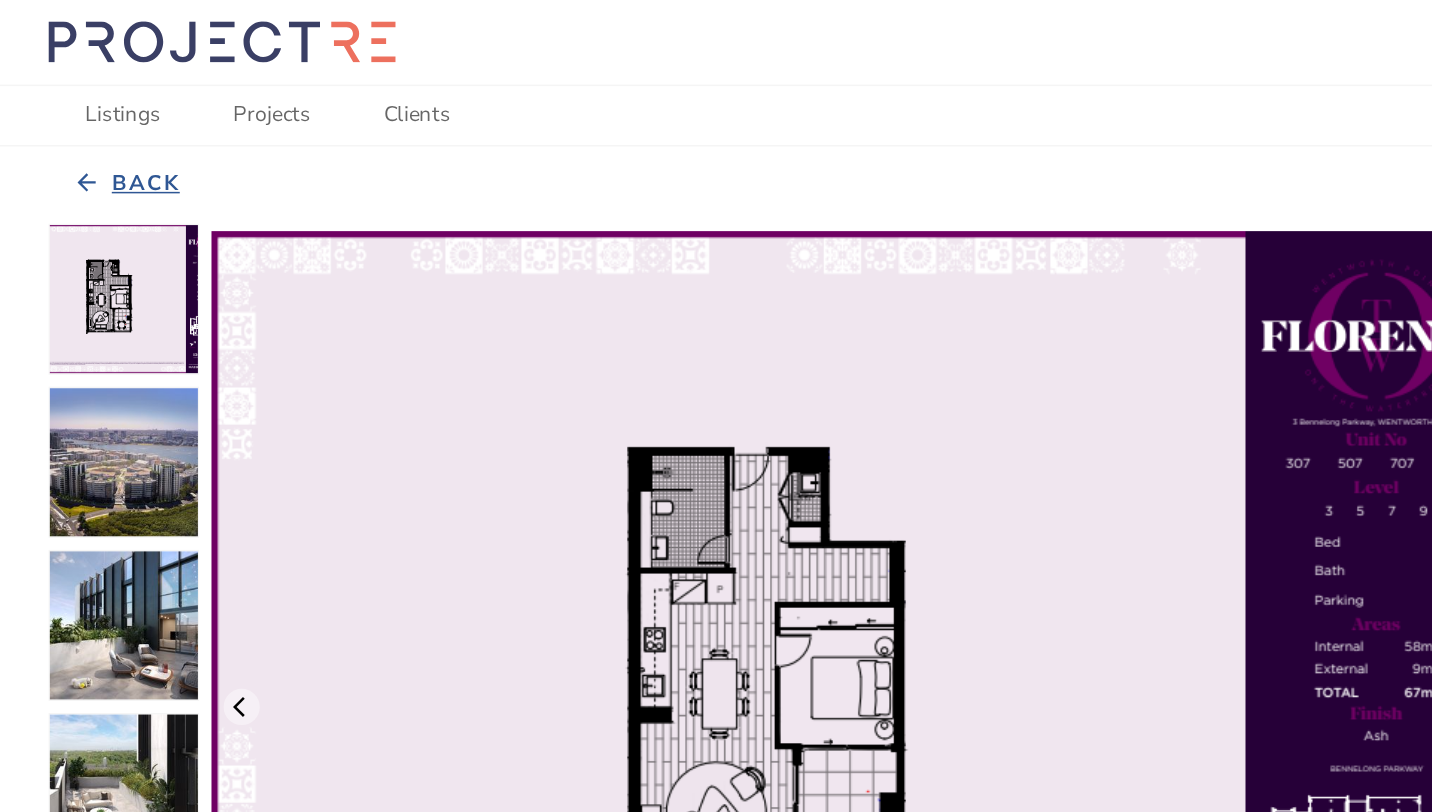 click on "Back" at bounding box center [96, 122] 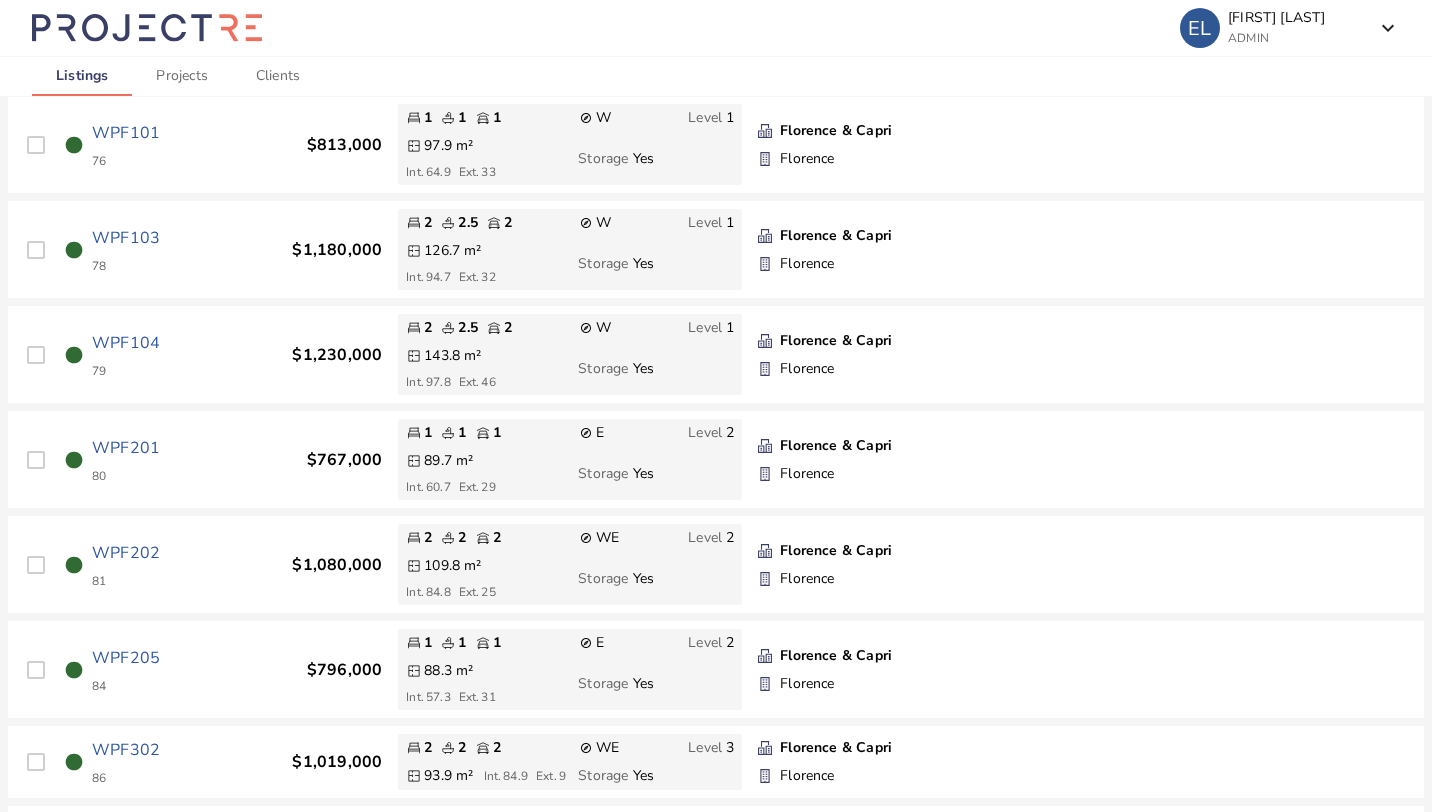 scroll, scrollTop: 1967, scrollLeft: 0, axis: vertical 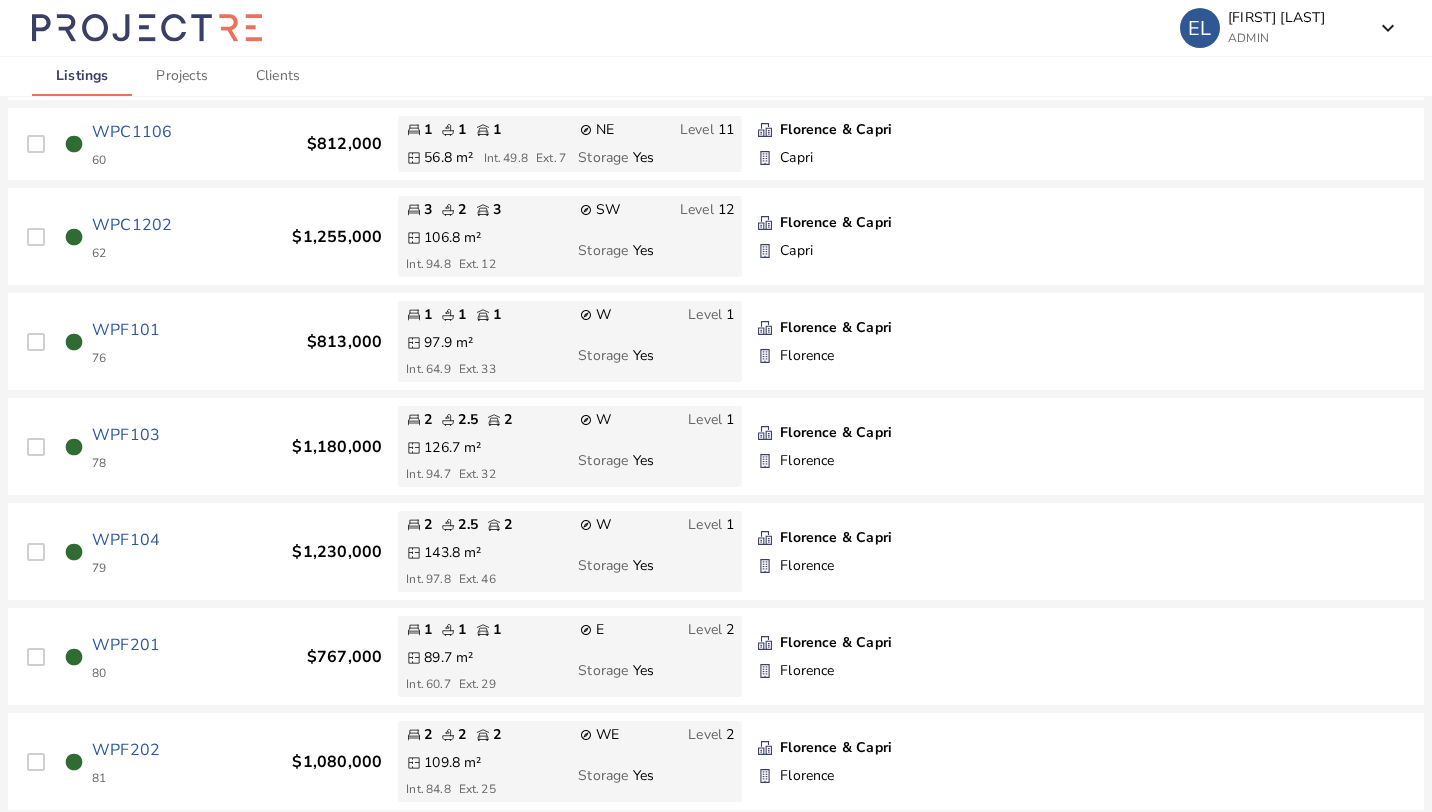 click on "circle  WPC1106 60  $812,000" at bounding box center [199, 144] 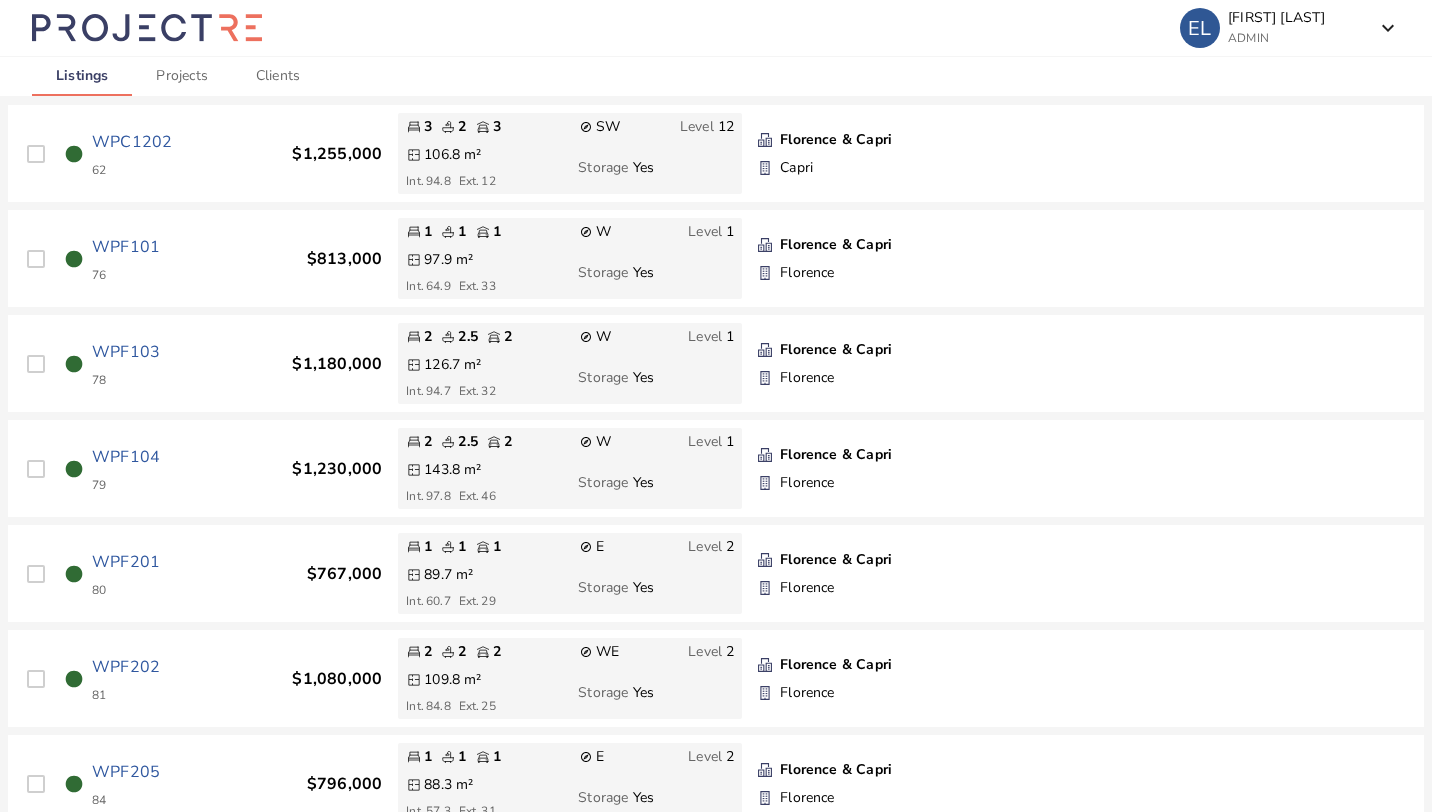 scroll, scrollTop: 1769, scrollLeft: 0, axis: vertical 